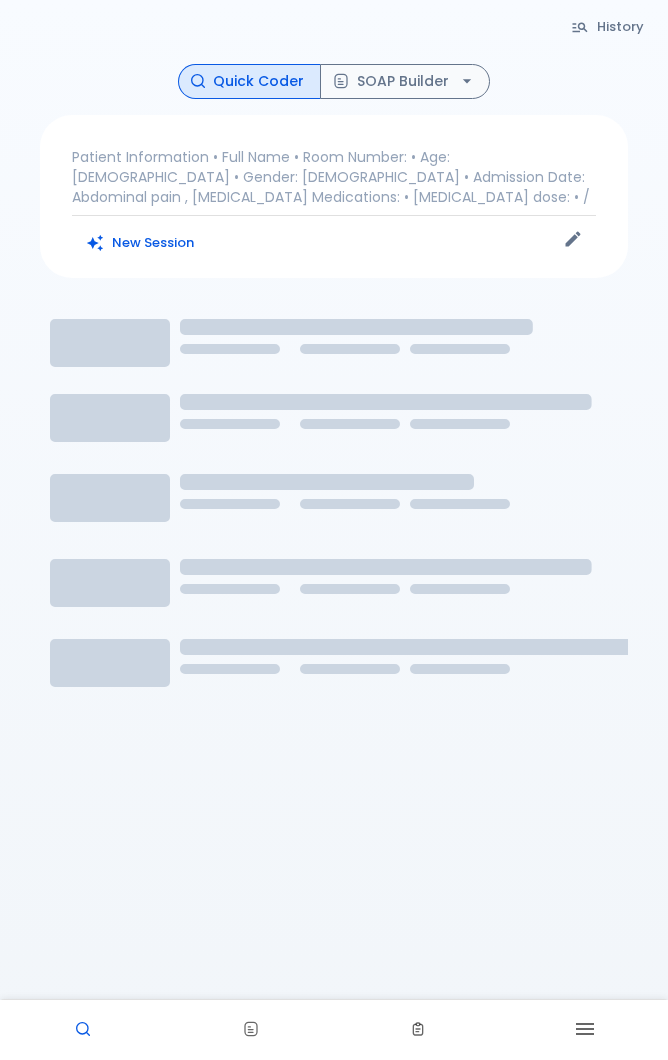 scroll, scrollTop: 0, scrollLeft: 0, axis: both 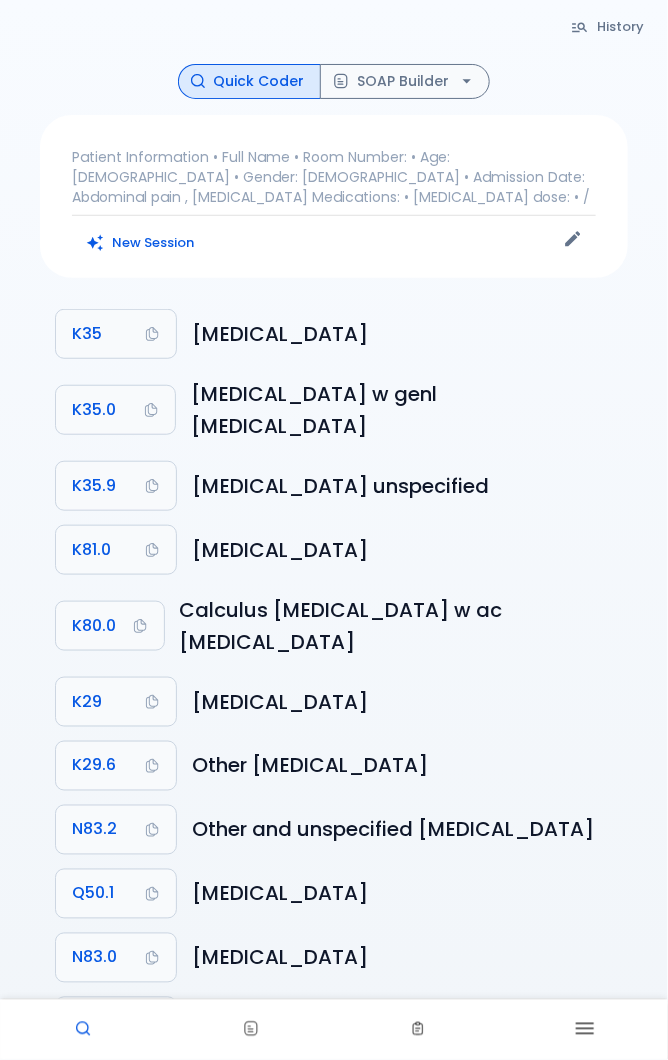 click on "New Session" at bounding box center [141, 243] 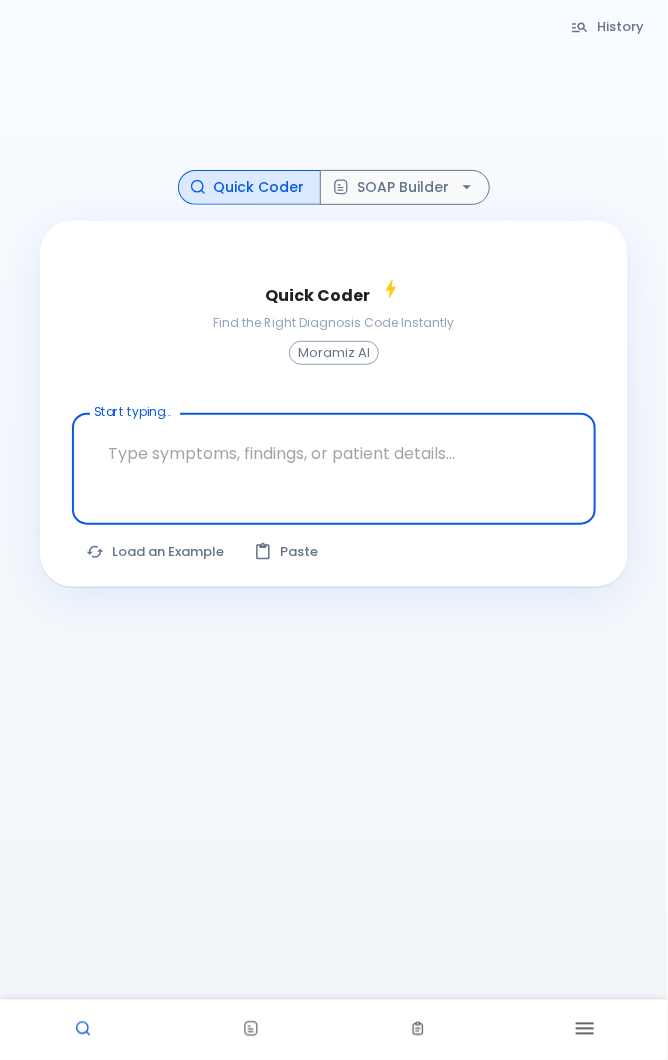 click on "History Quick Coder SOAP Builder   Quick Coder Find the Right Diagnosis Code Instantly Moramiz AI Start typing... x Start typing... The query was updated. Click  Find Codes  to refresh results. Load an Example Paste" at bounding box center (334, 574) 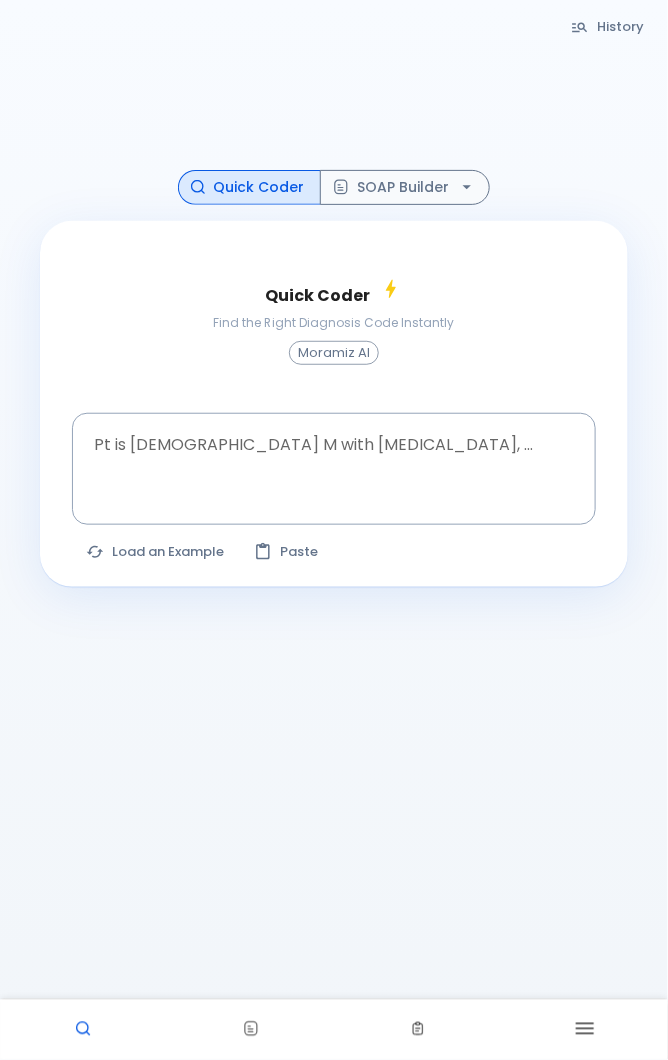 click 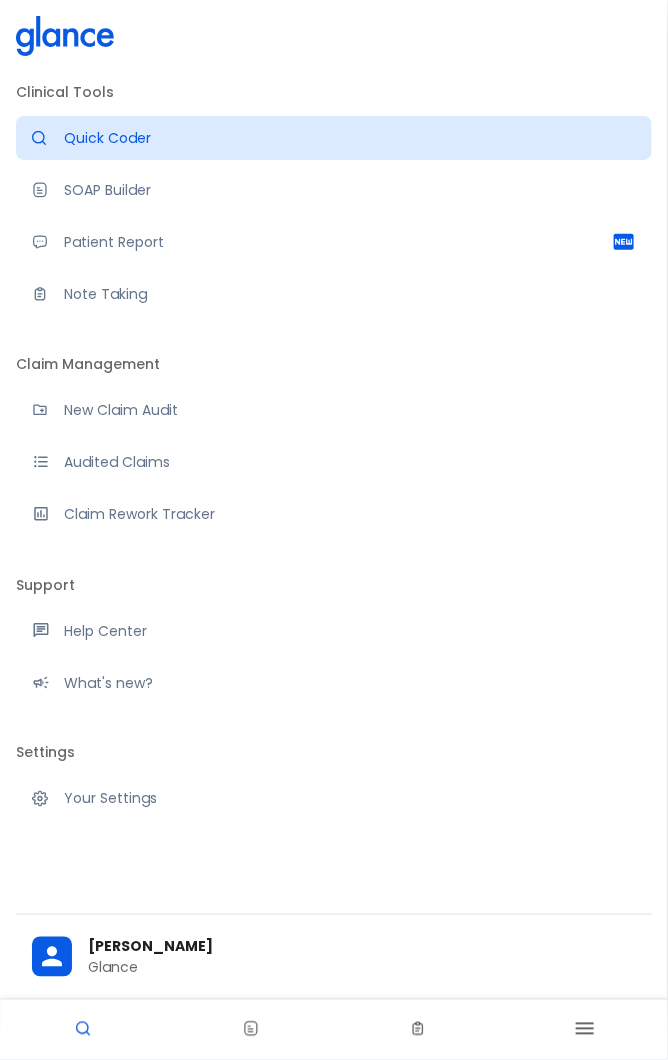 click on "Note Taking" at bounding box center (350, 294) 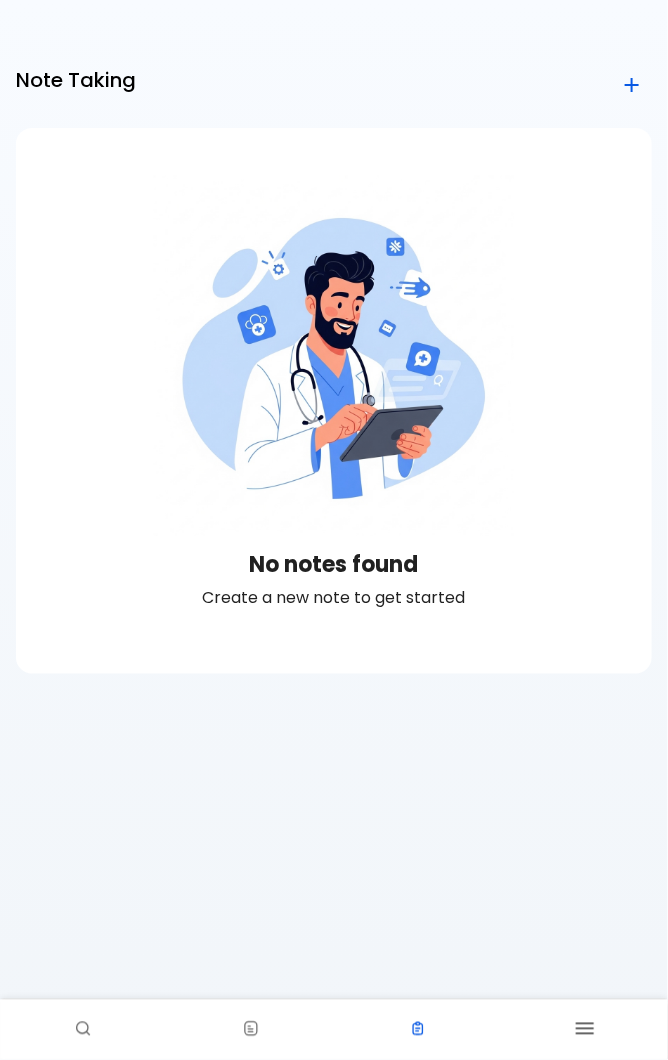 click at bounding box center (632, 88) 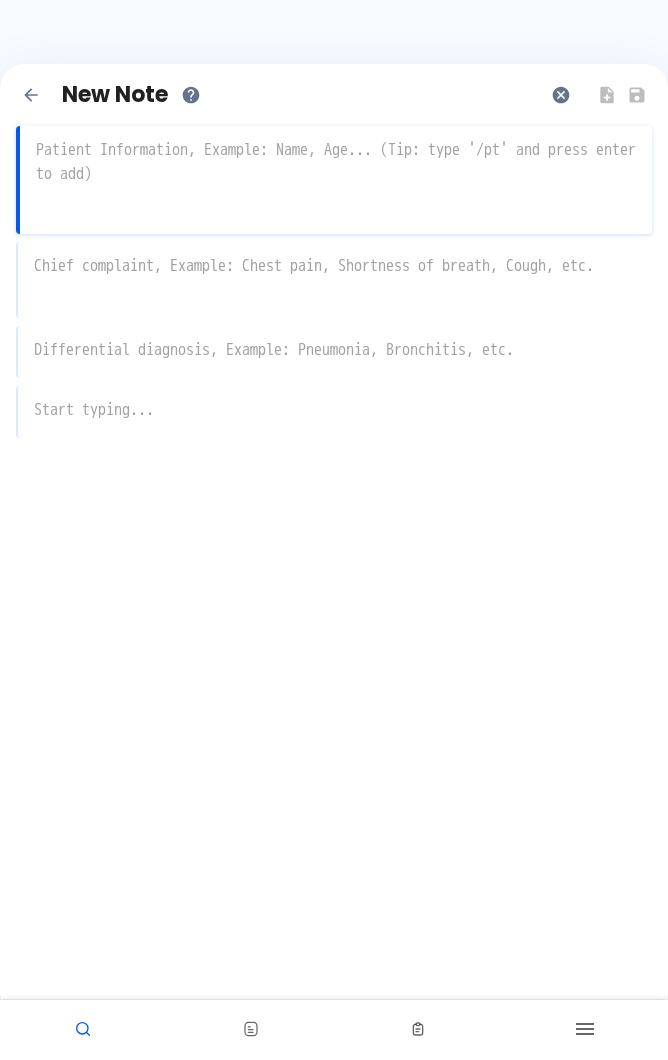 scroll, scrollTop: 0, scrollLeft: 0, axis: both 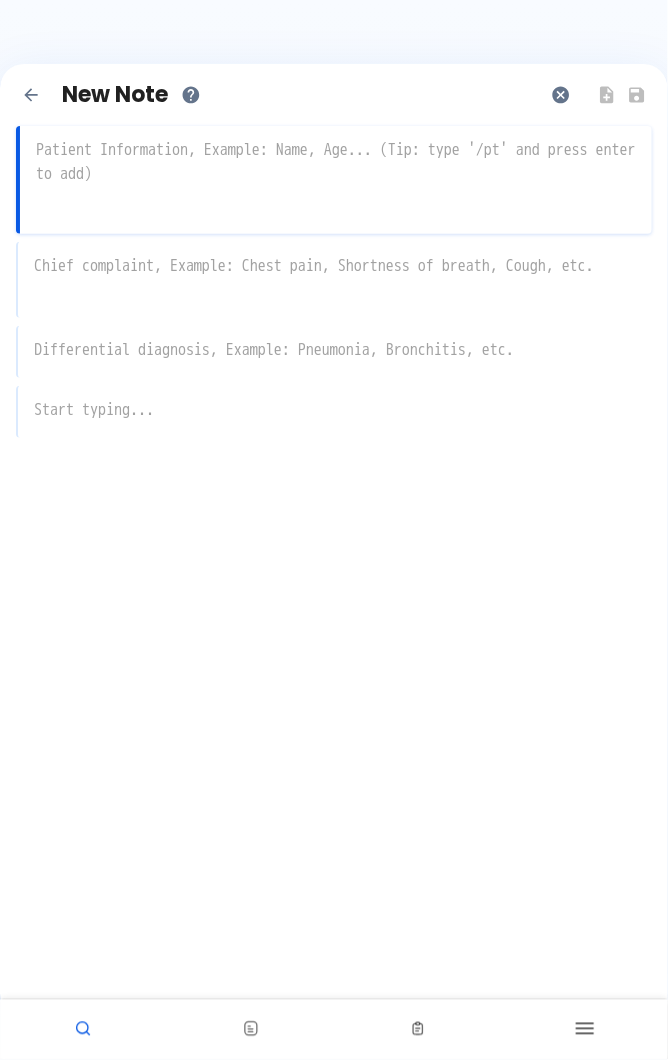 click at bounding box center (336, 162) 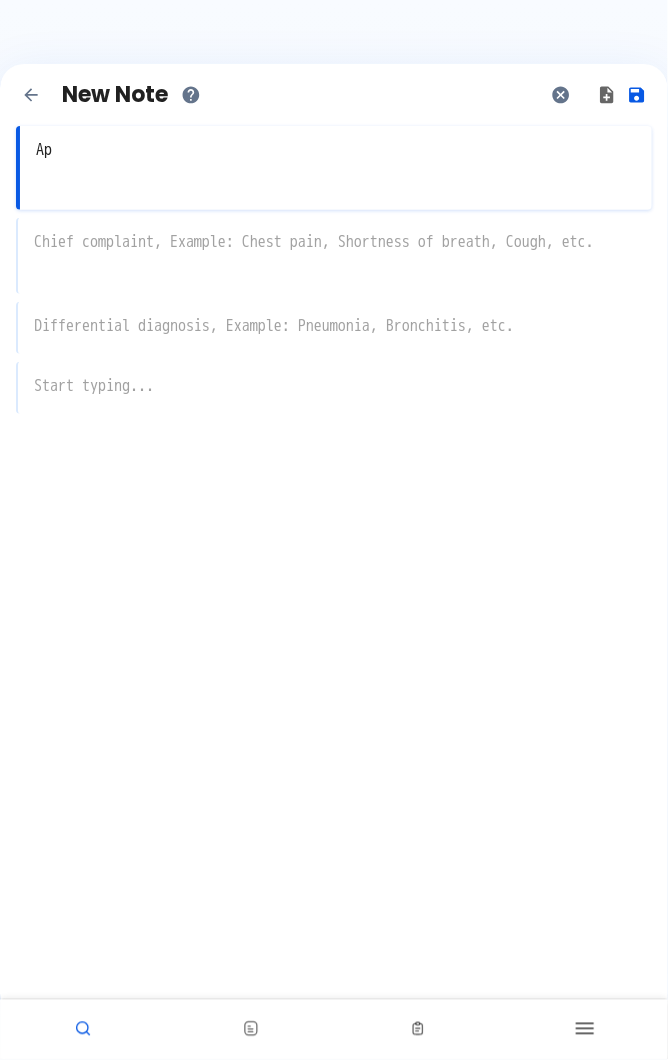 type on "A" 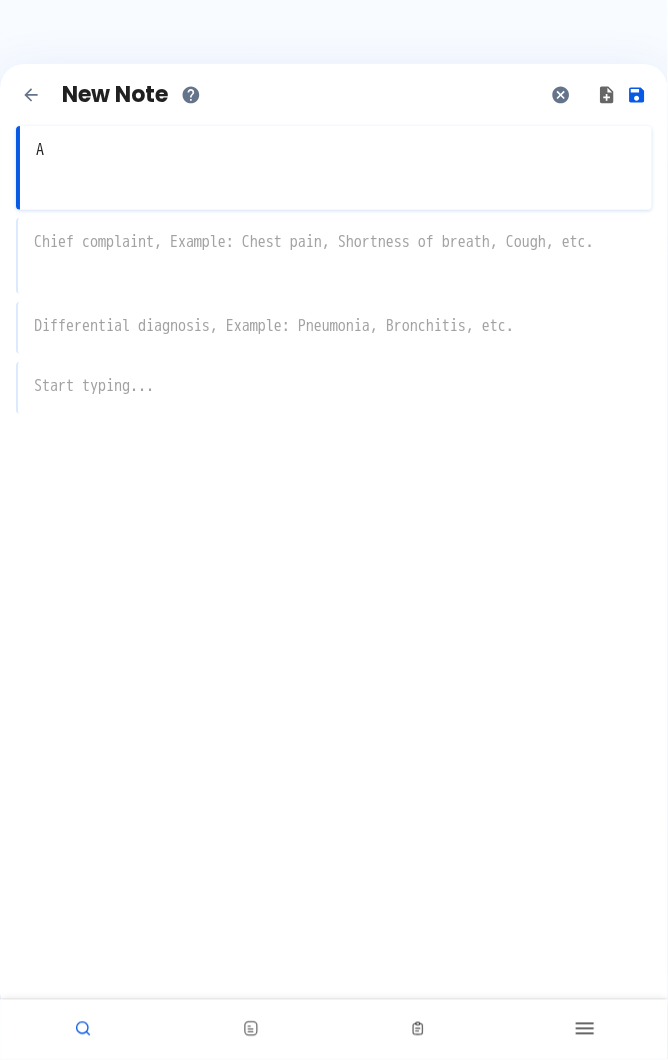type 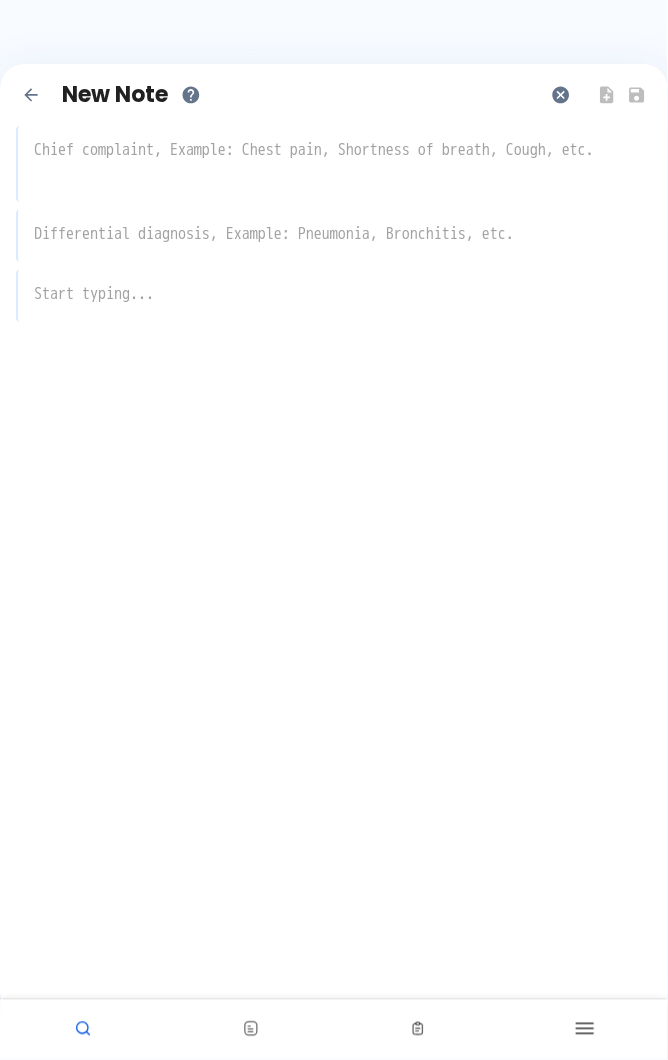click at bounding box center [335, 162] 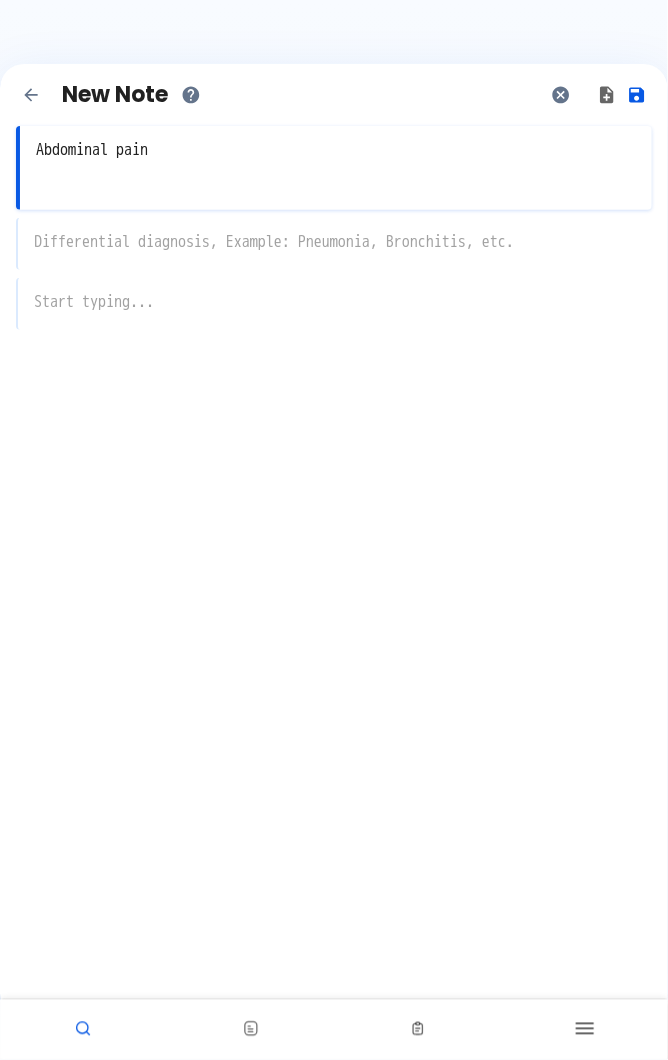 type on "Abdominal pain" 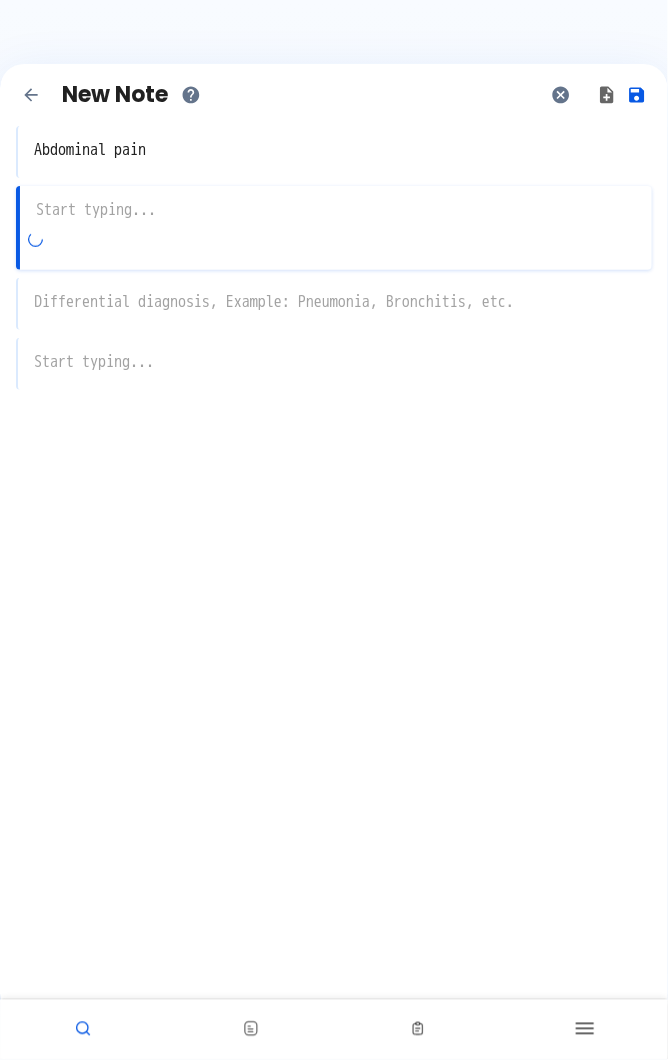click on "Abdominal pain" at bounding box center [335, 150] 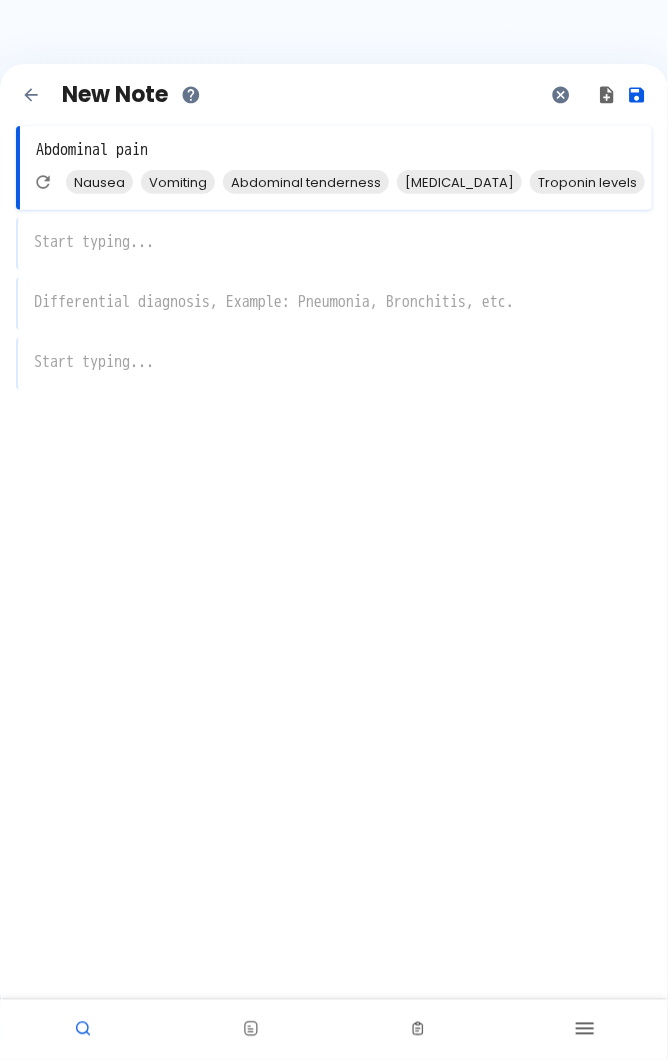 click on "Vomiting" at bounding box center (178, 182) 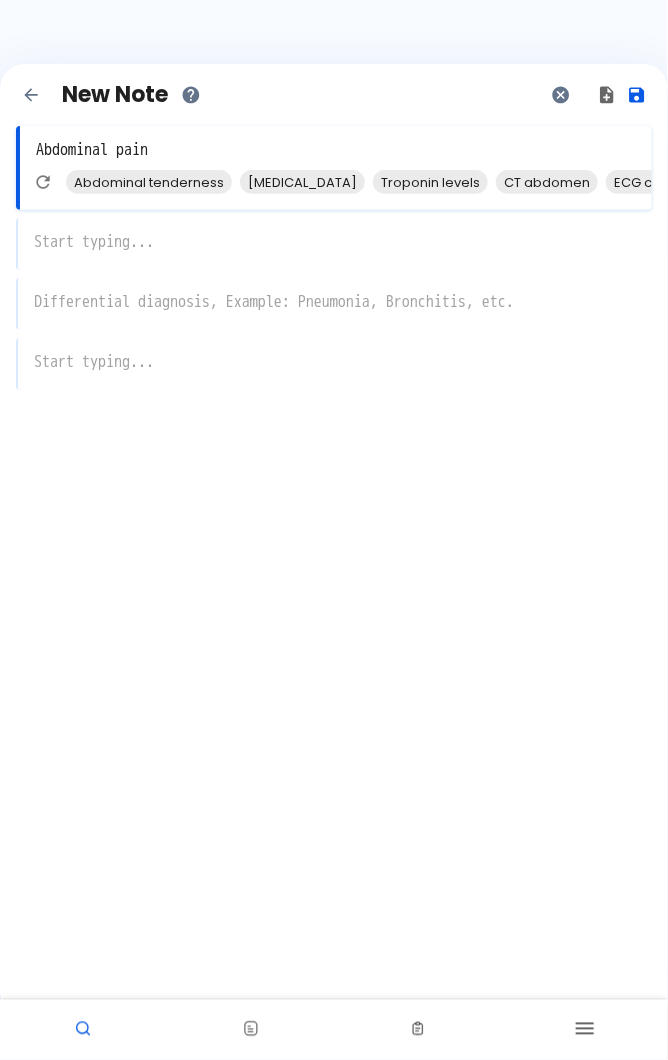 click on "CT abdomen" at bounding box center [547, 182] 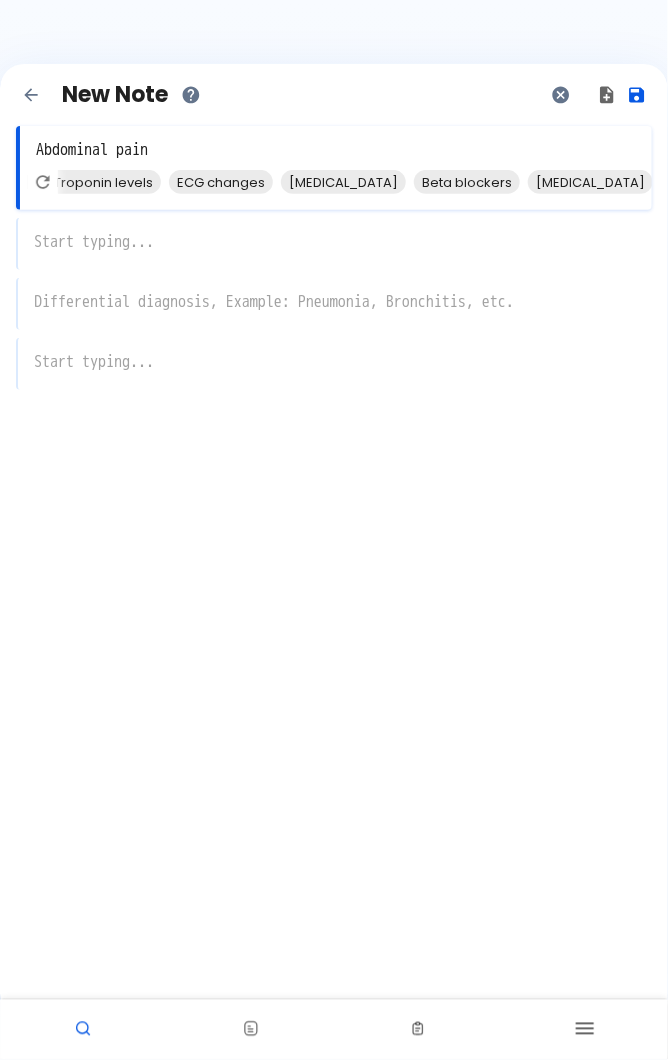 scroll, scrollTop: 0, scrollLeft: 335, axis: horizontal 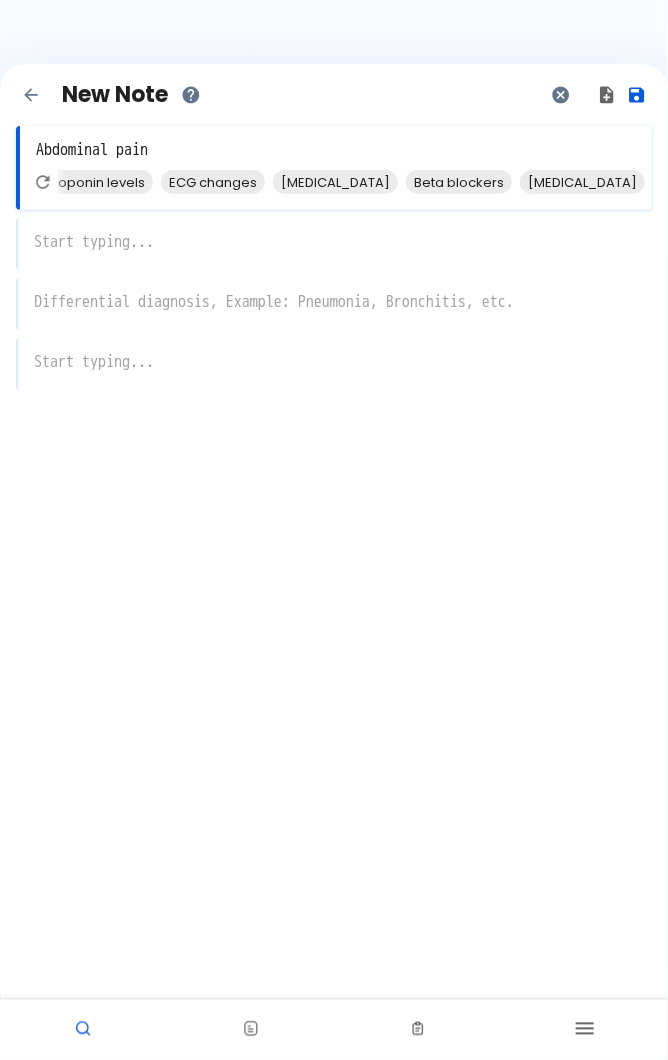 click on "Angiography" at bounding box center (582, 182) 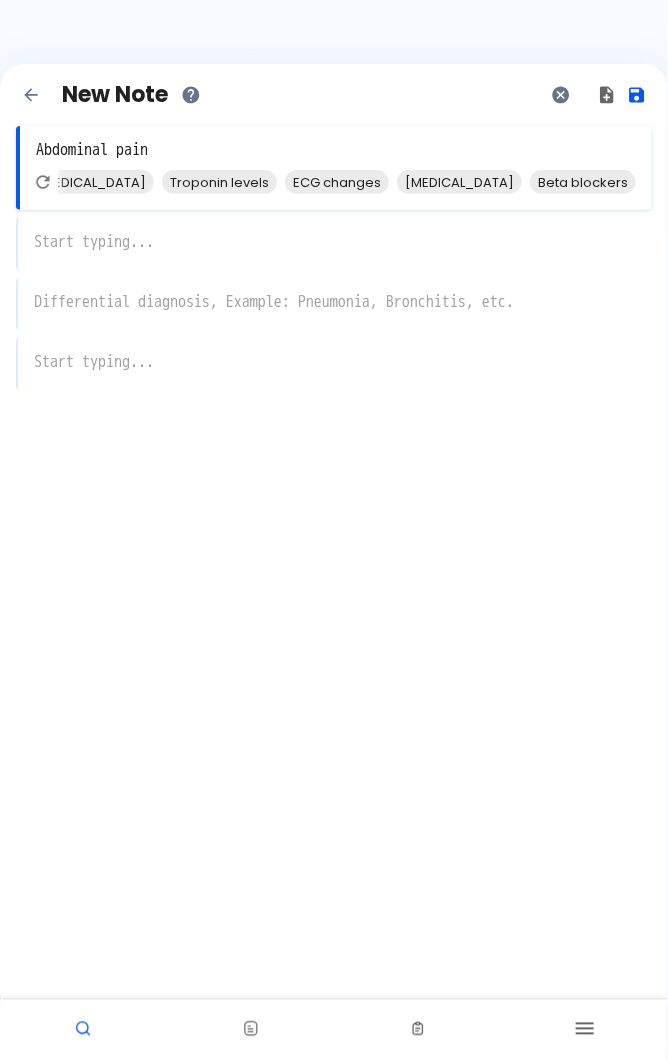 click on "x" at bounding box center [334, 244] 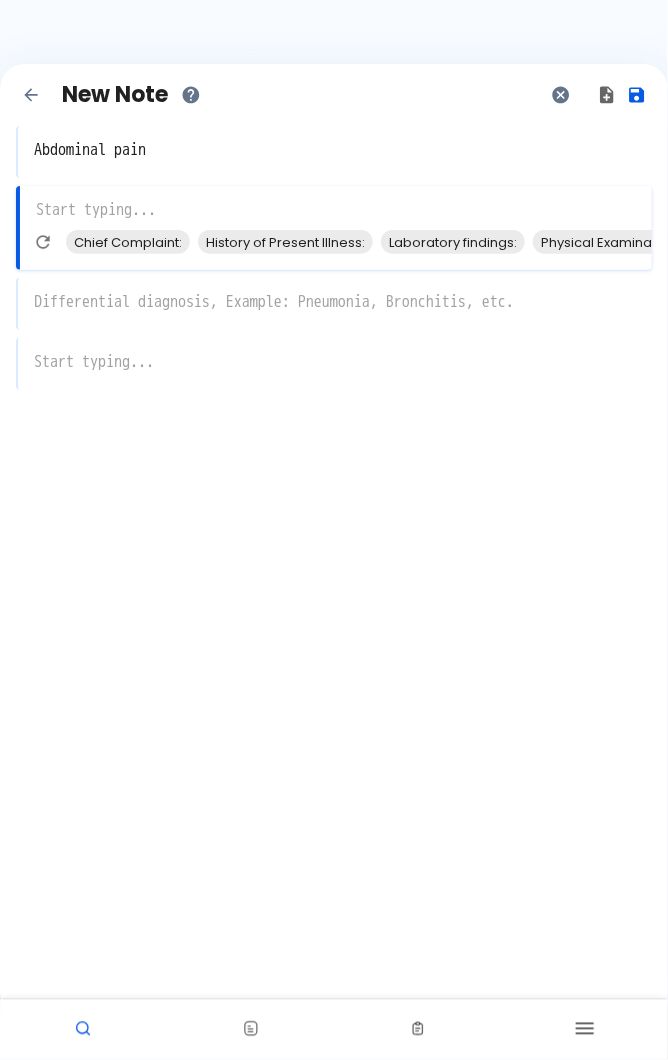 click on "Chief Complaint:" at bounding box center [128, 242] 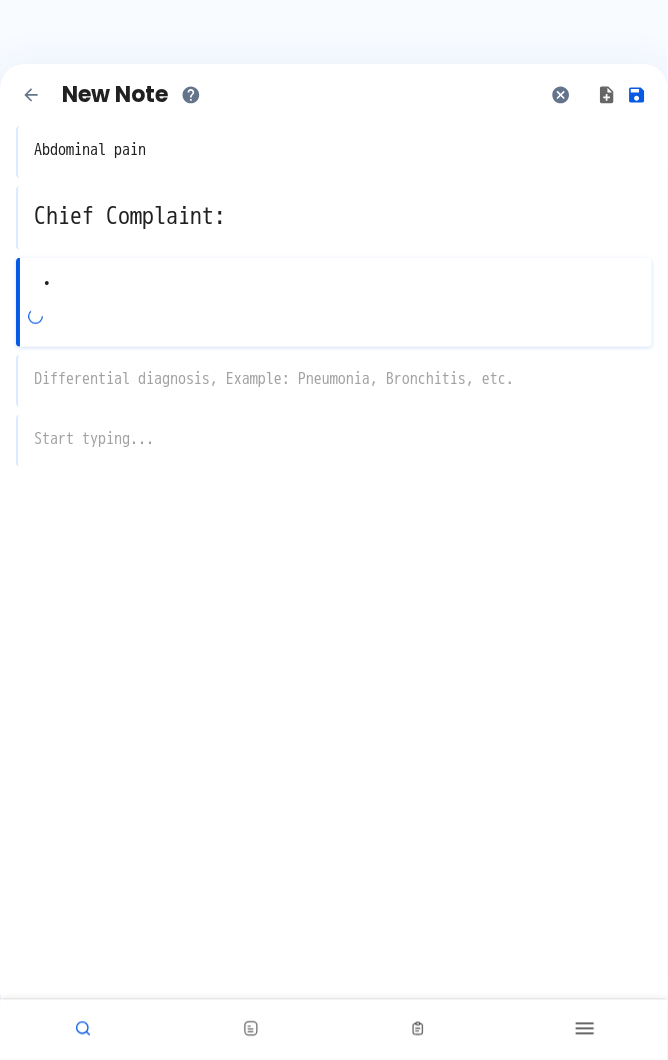 click on "•" at bounding box center [336, 284] 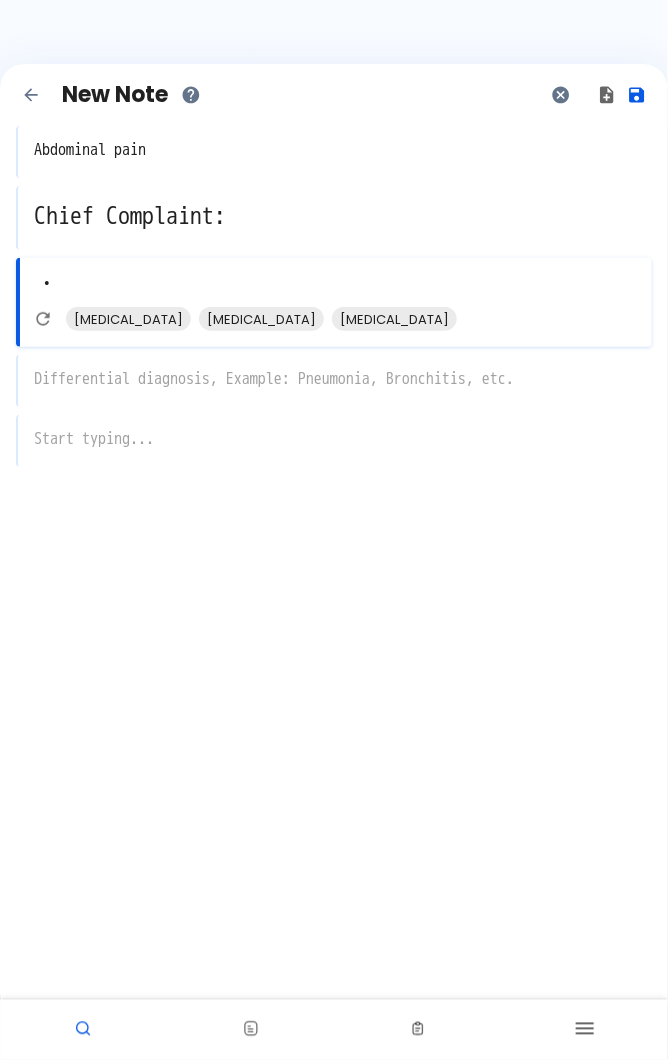 click on "Abdominal aortic aneurysm" at bounding box center (128, 319) 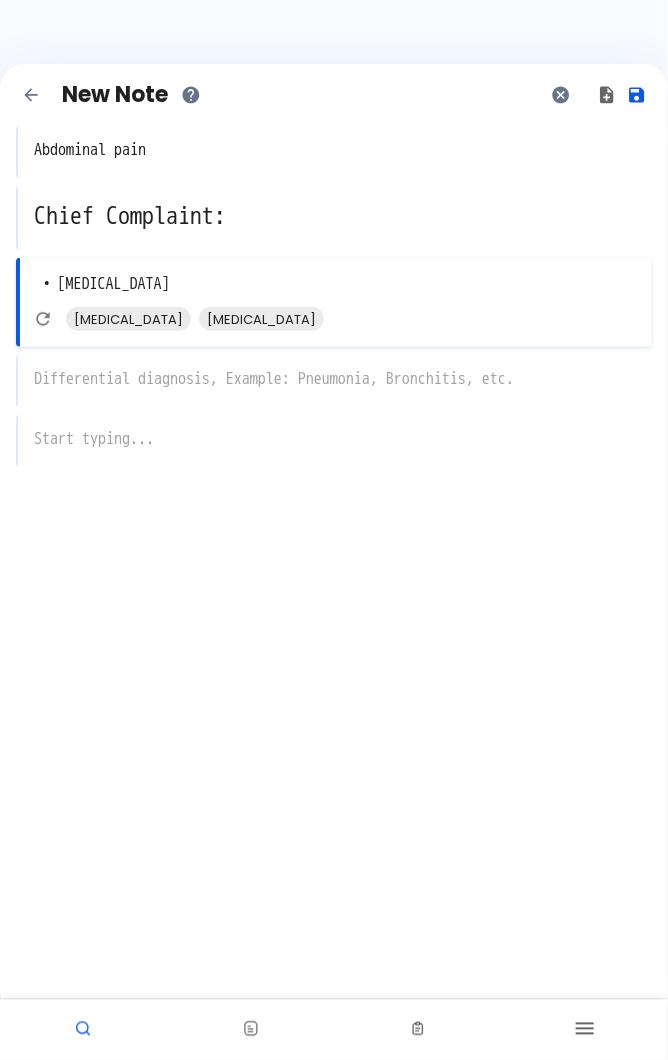 click on "Acute coronary syndrome" at bounding box center (261, 319) 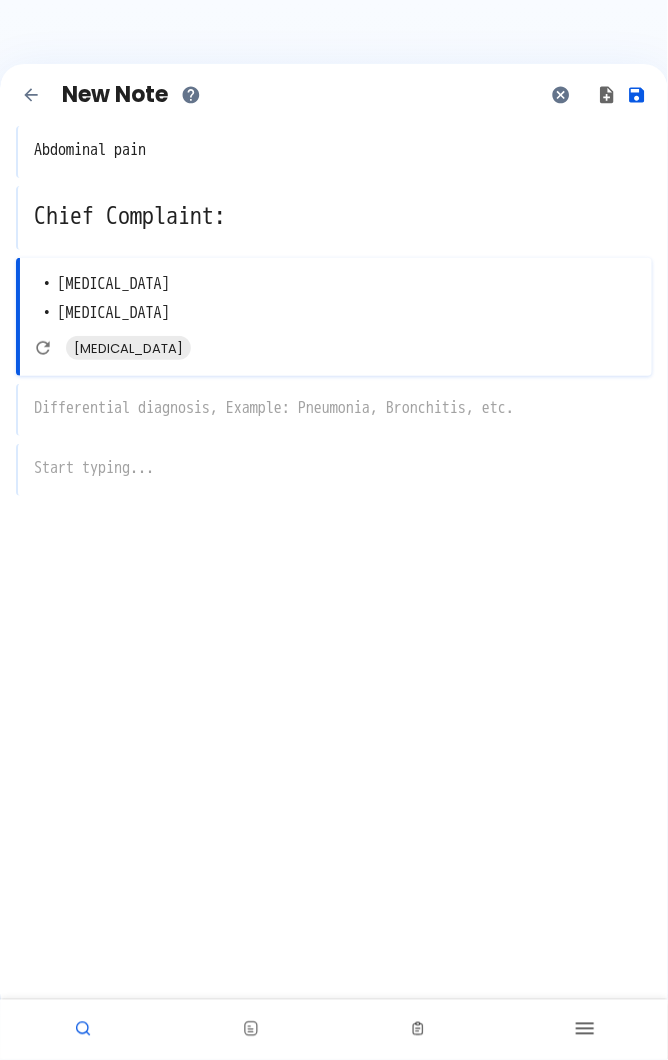 click on "• Abdominal aortic aneurysm
• Acute coronary syndrome x Mesenteric ischemia" at bounding box center [334, 317] 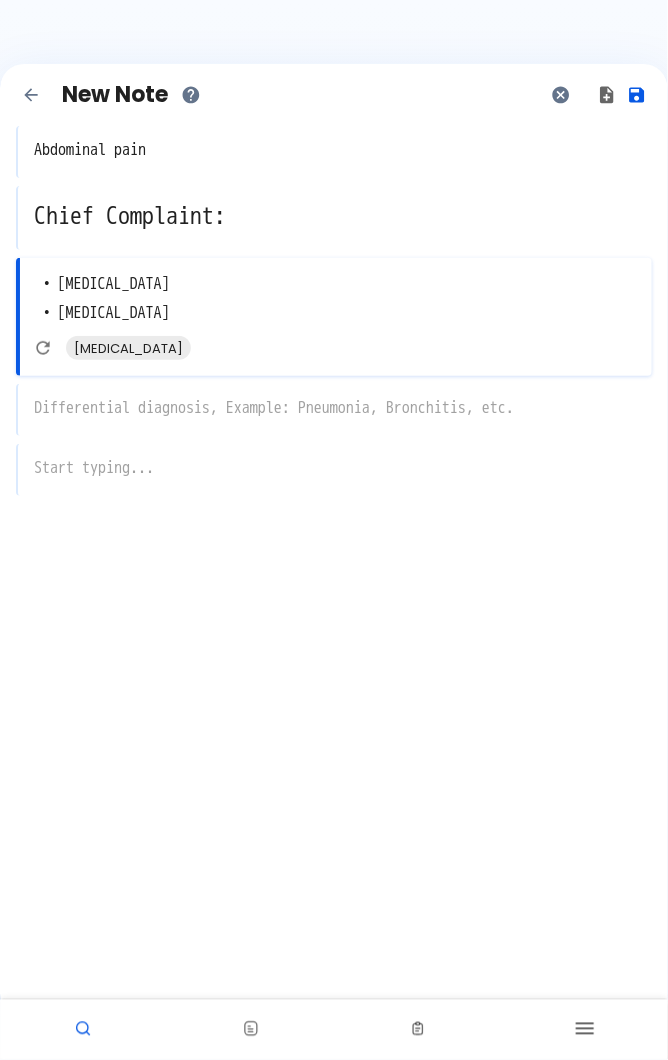 click on "x" at bounding box center [334, 410] 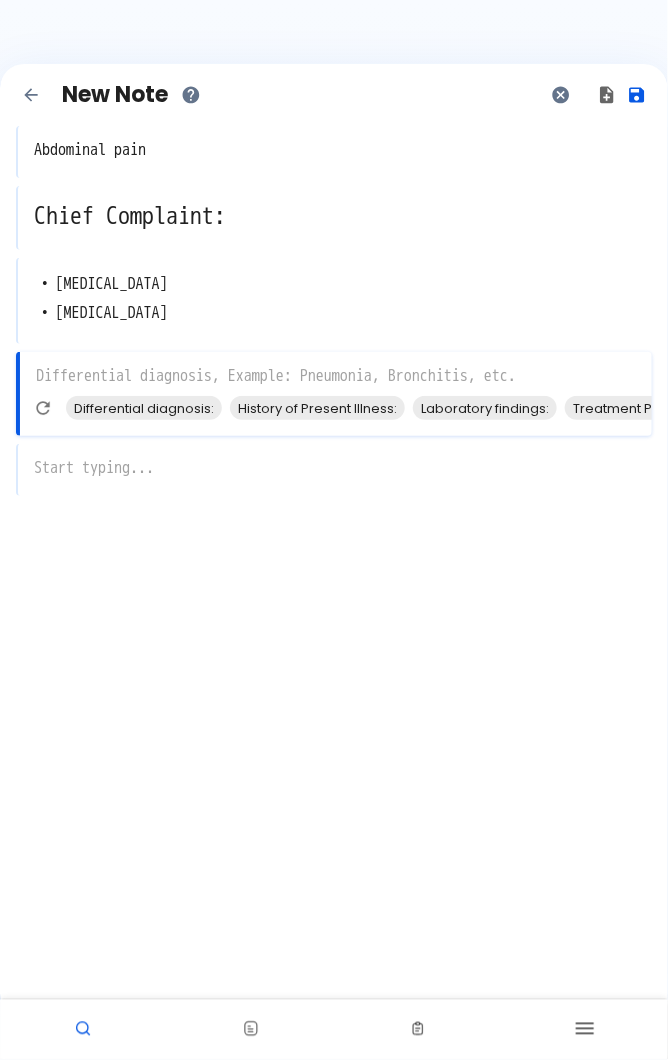 click on "Treatment Plan:" at bounding box center (624, 408) 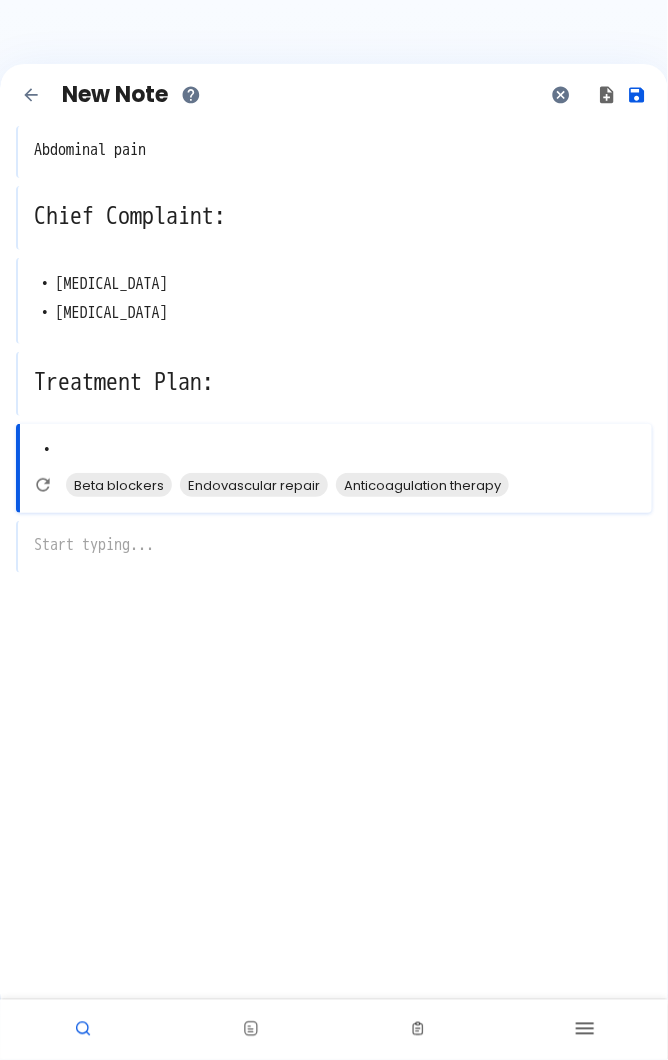 click on "Beta blockers" at bounding box center (119, 485) 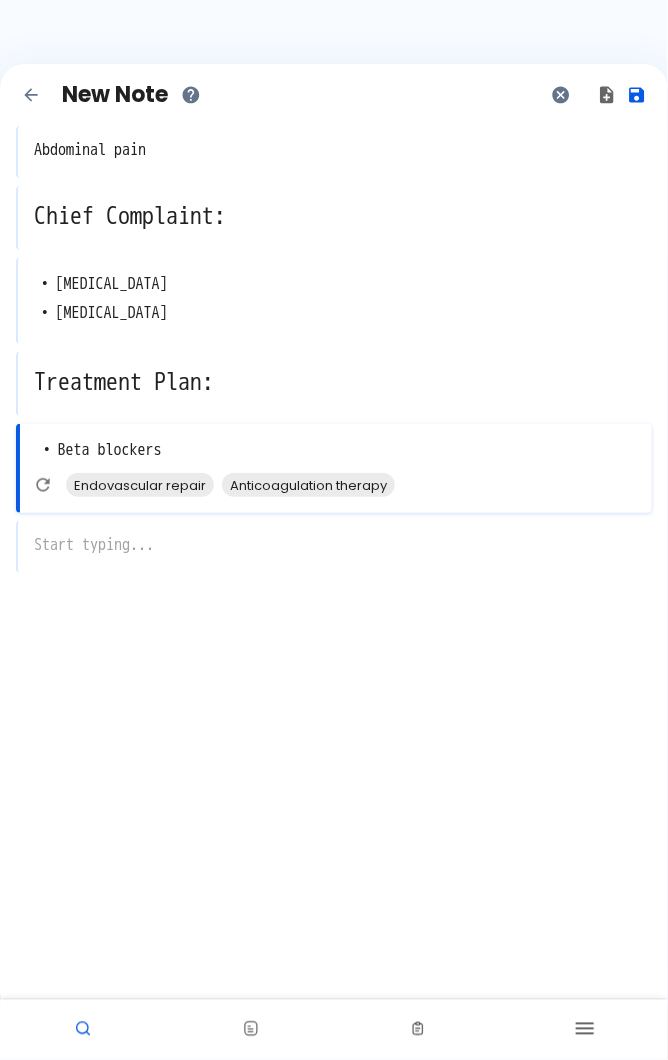 click on "Anticoagulation therapy" at bounding box center (308, 485) 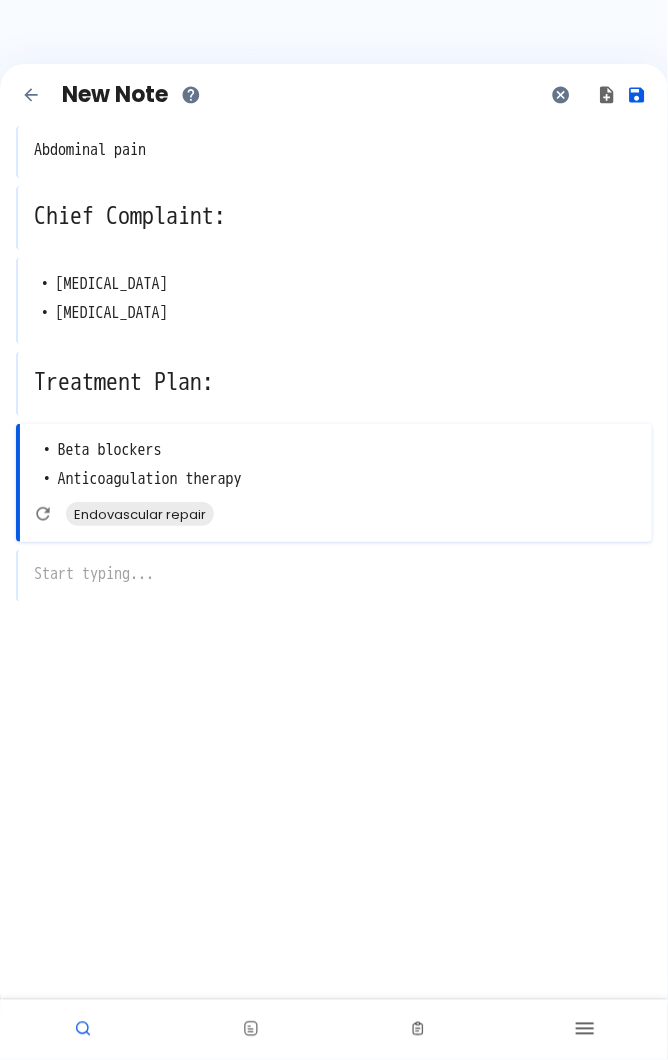 click on "Endovascular repair" at bounding box center [140, 514] 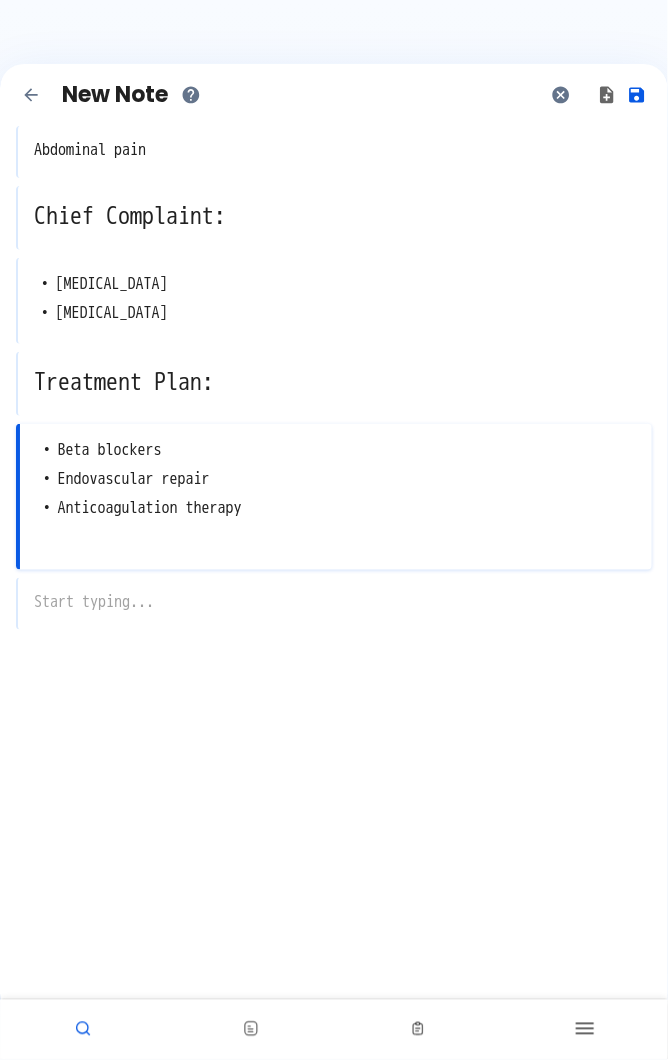 click on "x" at bounding box center [334, 604] 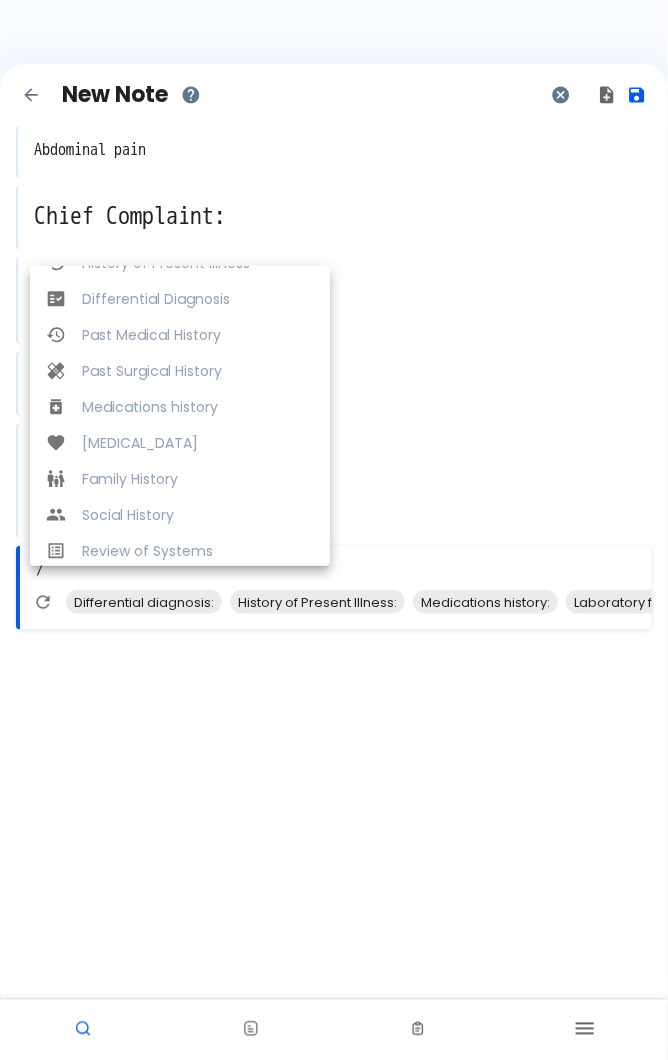 scroll, scrollTop: 384, scrollLeft: 0, axis: vertical 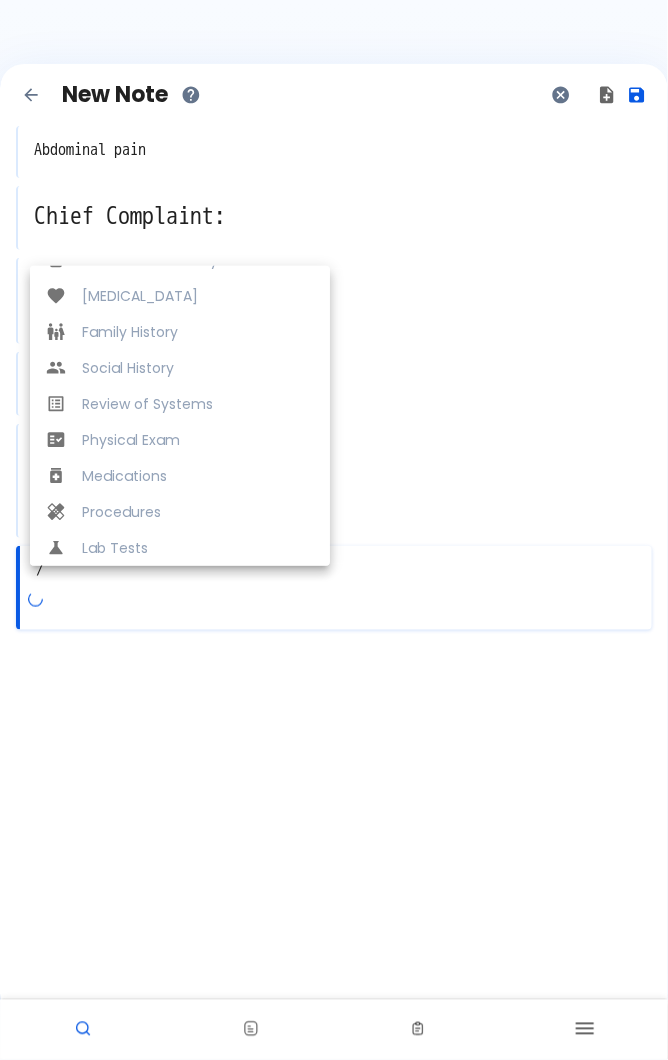 type on "/" 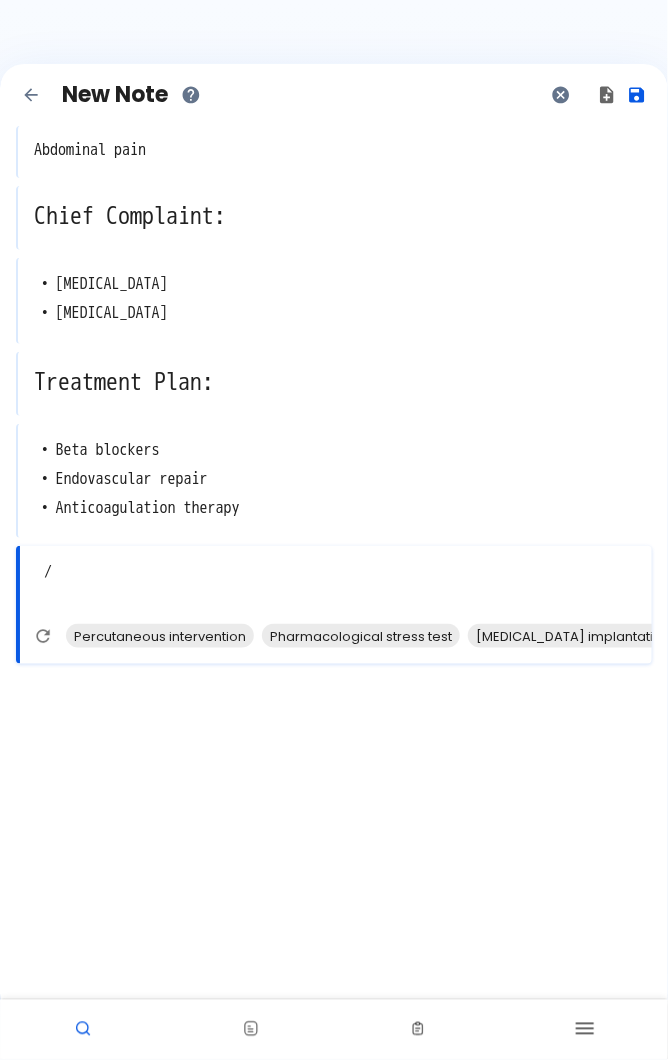 click 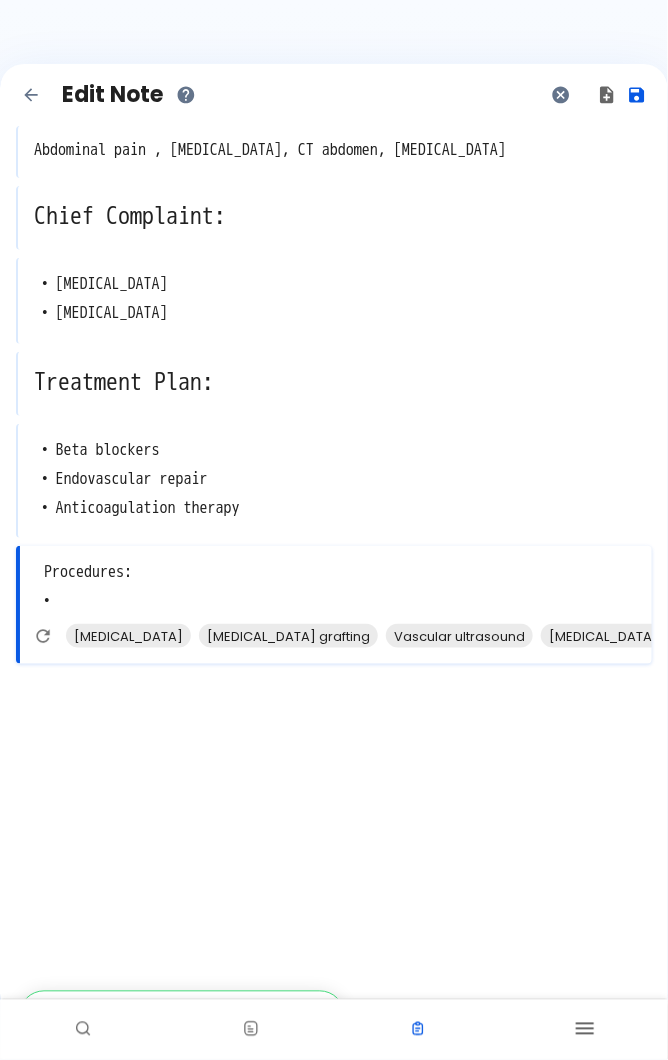 click 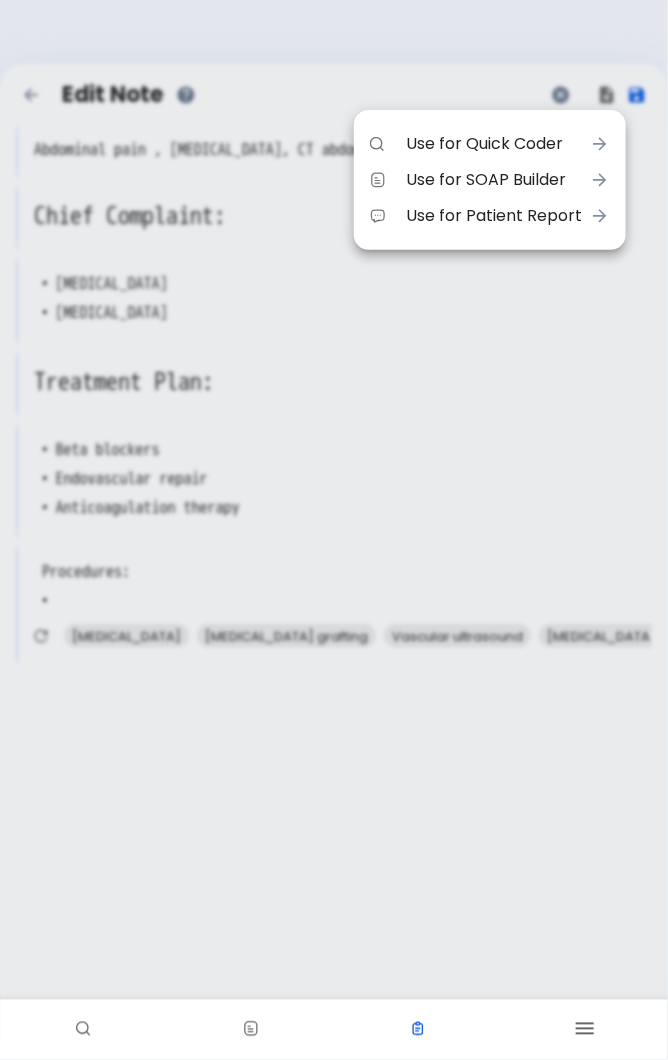 click on "Use for SOAP Builder" at bounding box center [494, 180] 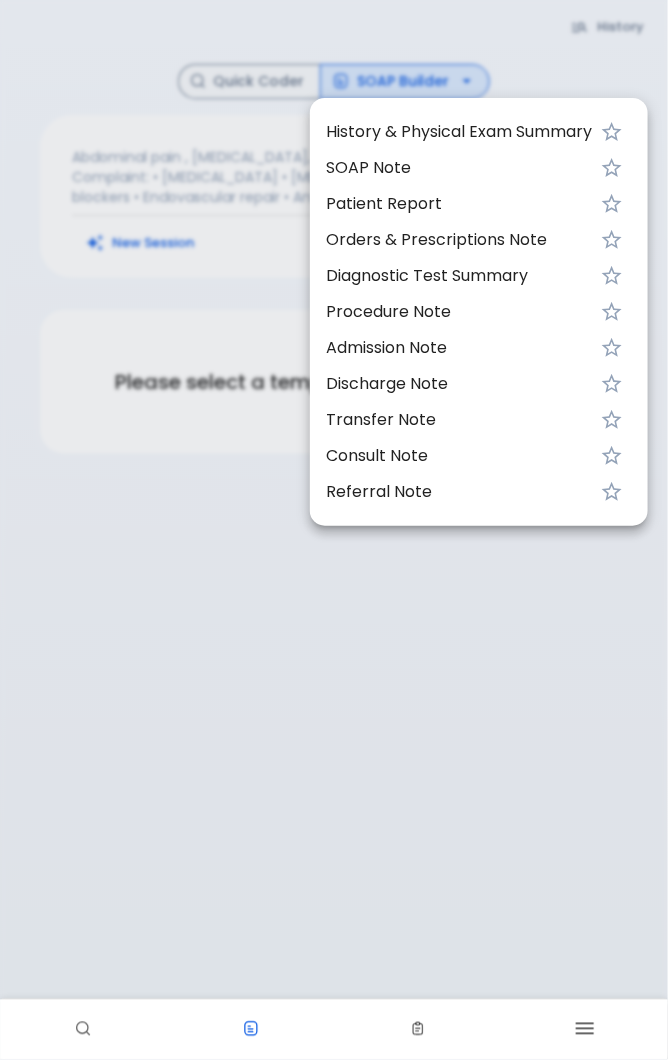 click on "SOAP Note" at bounding box center [459, 168] 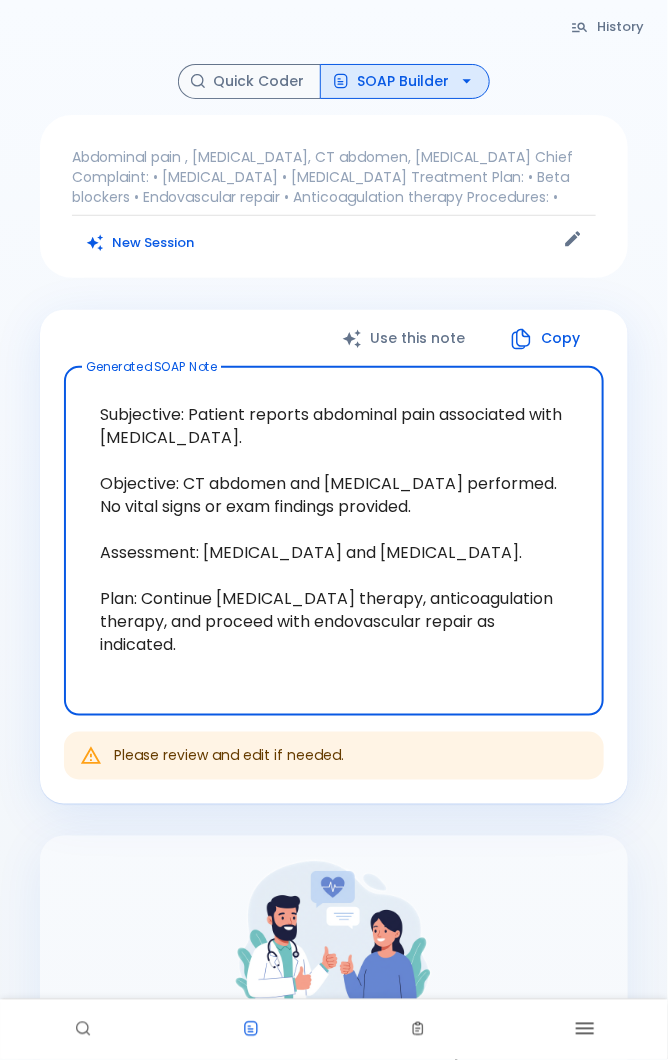 click on "SOAP Builder" at bounding box center [405, 81] 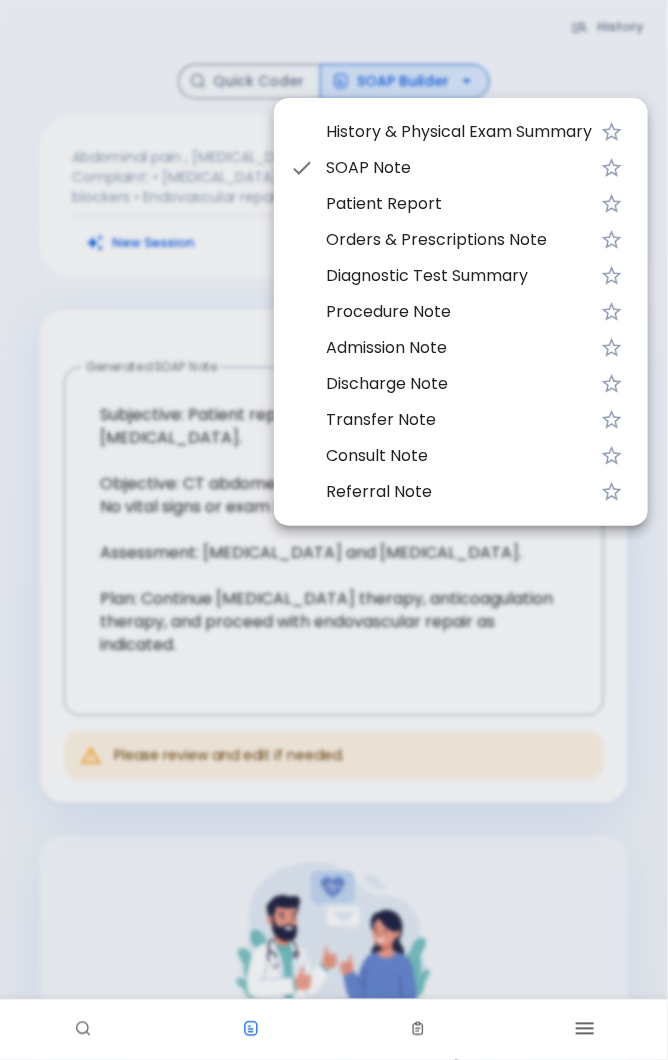 click on "History & Physical Exam Summary" at bounding box center (459, 132) 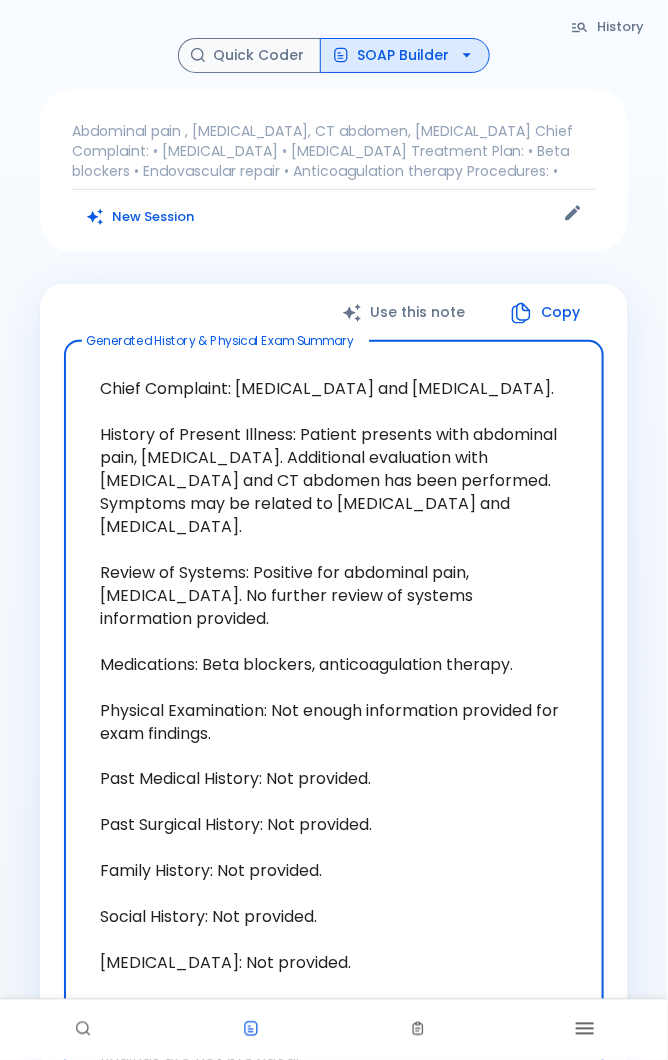 scroll, scrollTop: 0, scrollLeft: 0, axis: both 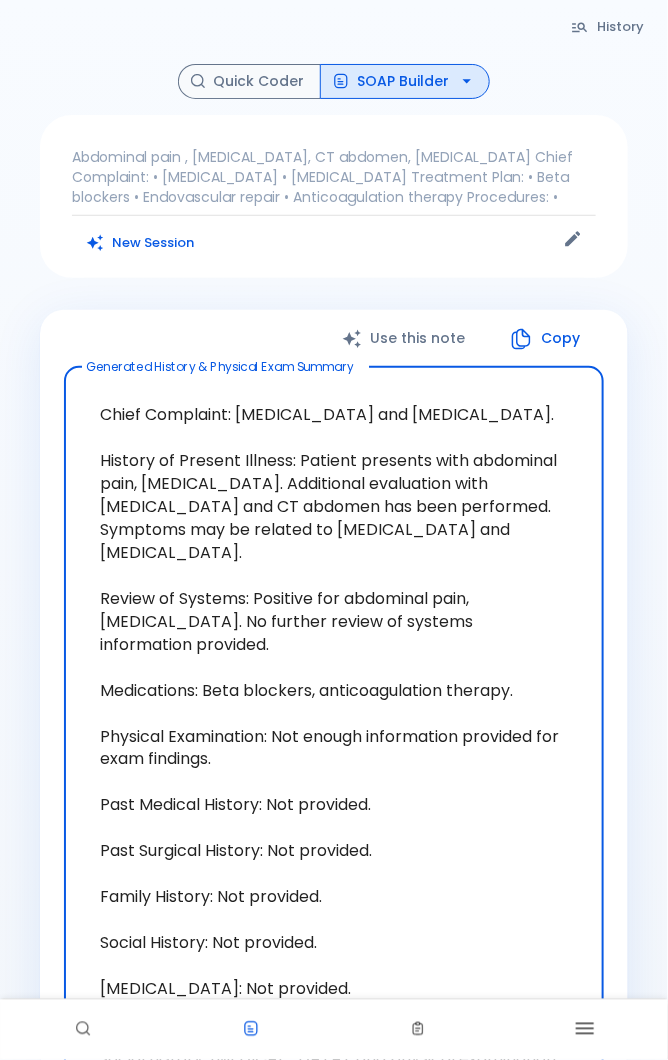 click on "Quick Coder" at bounding box center (249, 81) 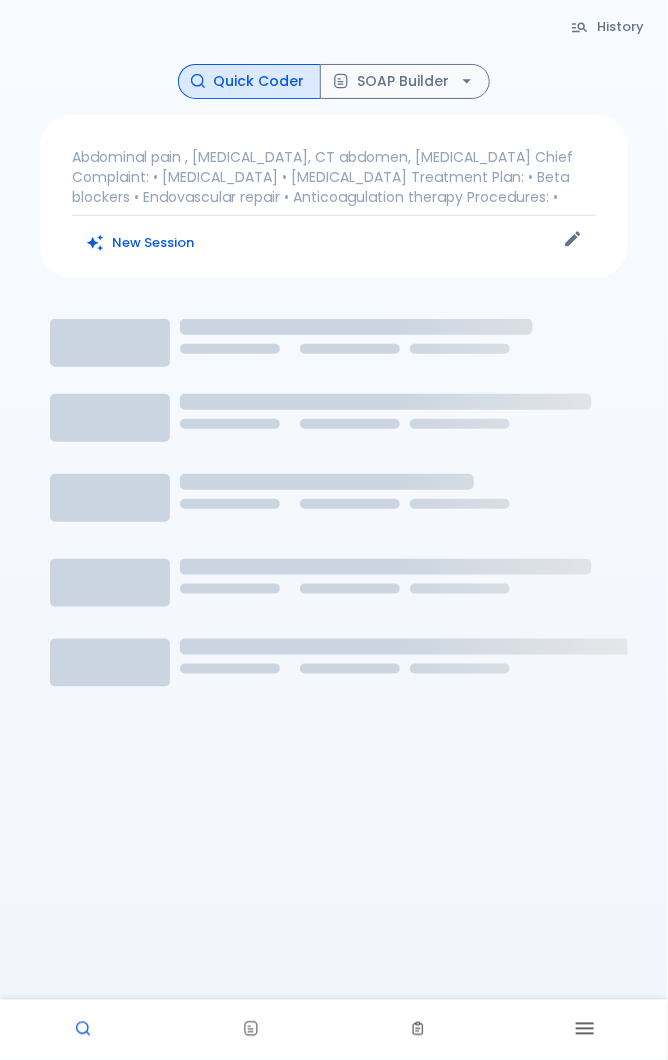 click on "SOAP Builder" at bounding box center (405, 81) 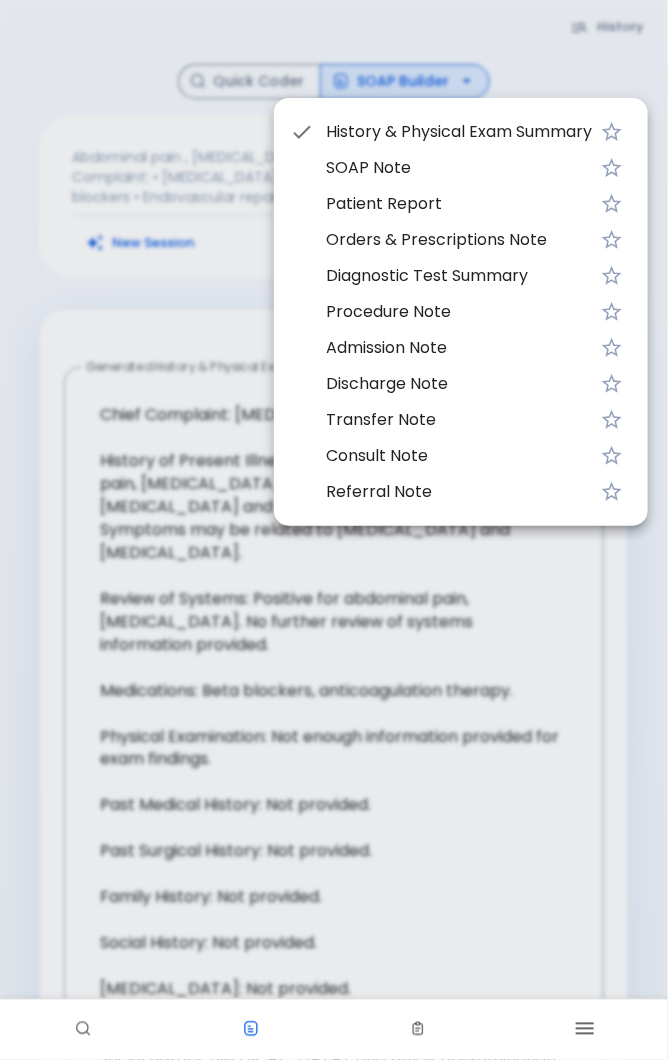 click at bounding box center (334, 530) 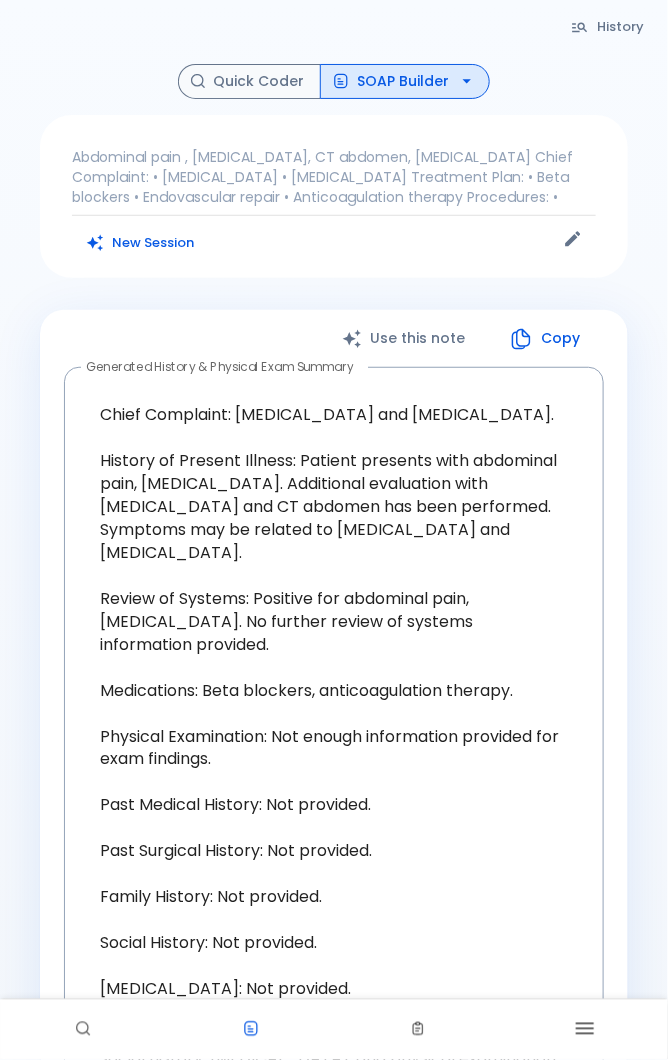 click on "History" at bounding box center [608, 27] 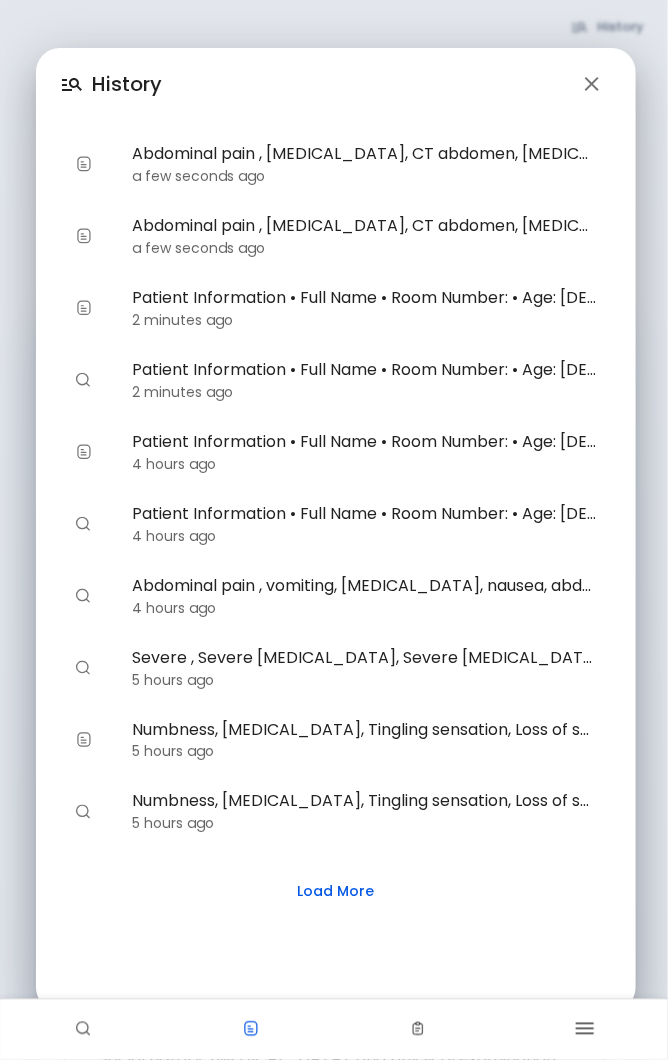 click on "Abdominal pain , Angiography, CT abdomen, Nausea, Vomiting
Chief Complaint:
• Abdominal aortic aneurysm
• Acute coronary syndrome
Treatment Plan:
• Beta blockers
• Endovascular repair
• Anticoagulation therapy
Procedures:
•" at bounding box center (364, 154) 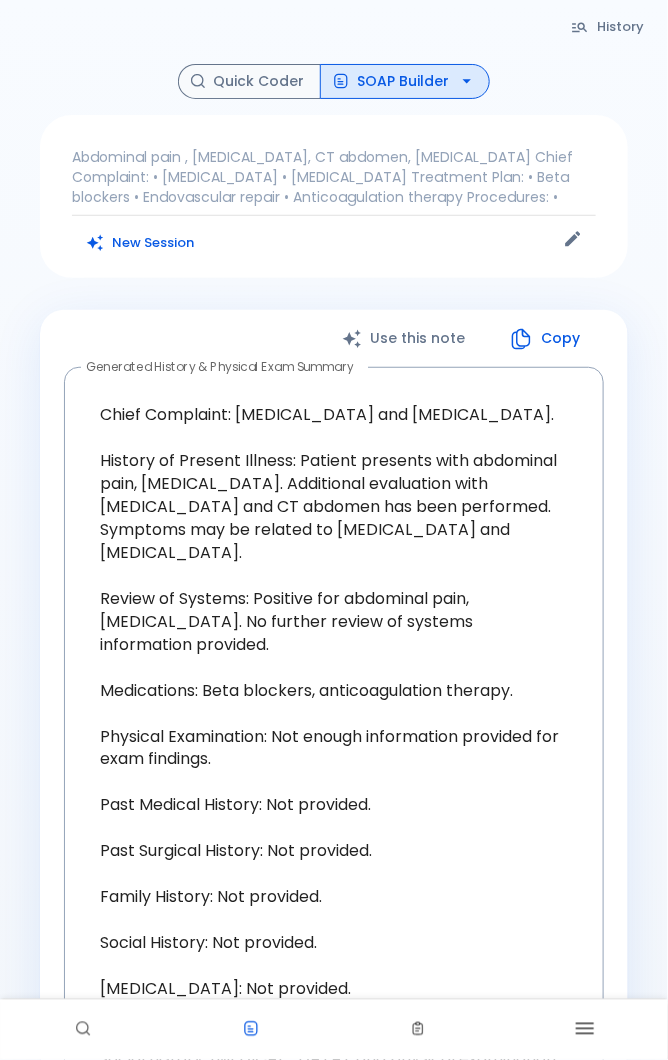 click at bounding box center [584, 1030] 